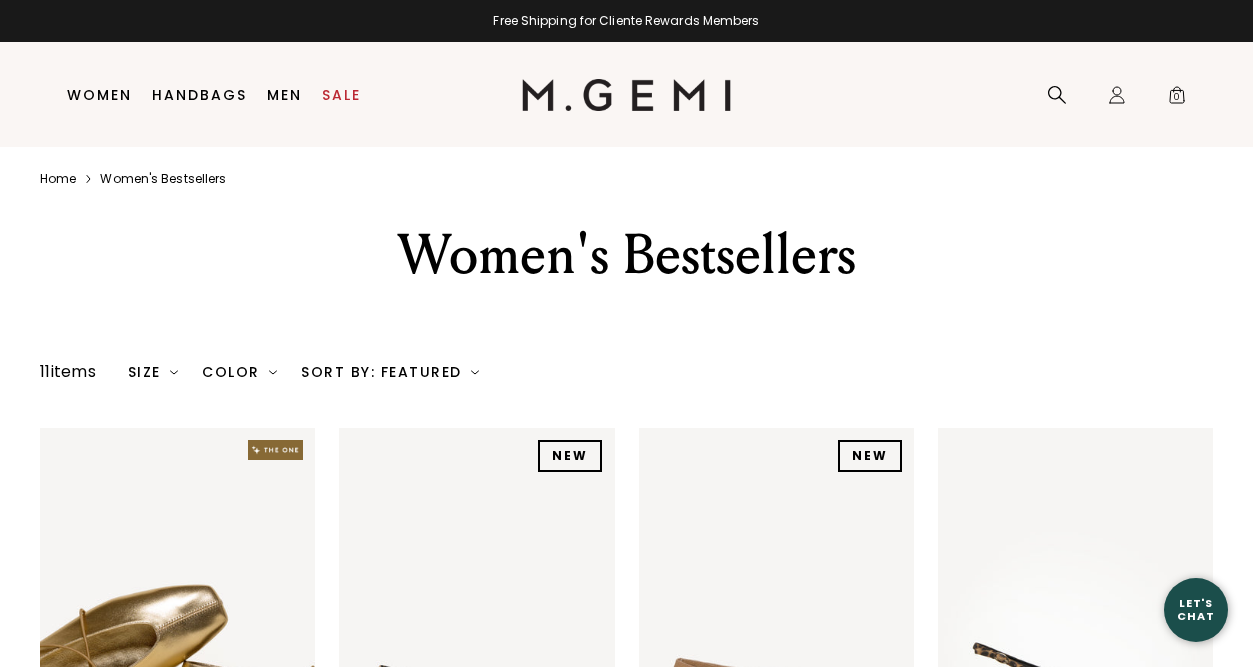 scroll, scrollTop: 0, scrollLeft: 0, axis: both 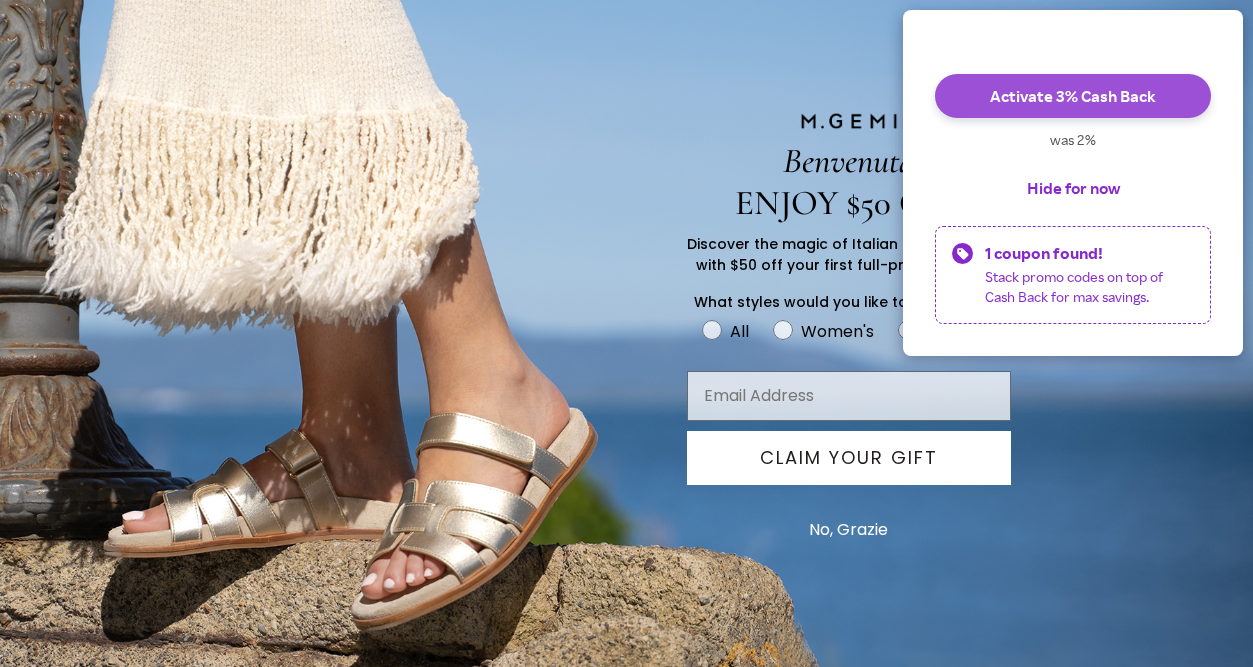 click on "Activate 3% Cash Back" at bounding box center (1073, 96) 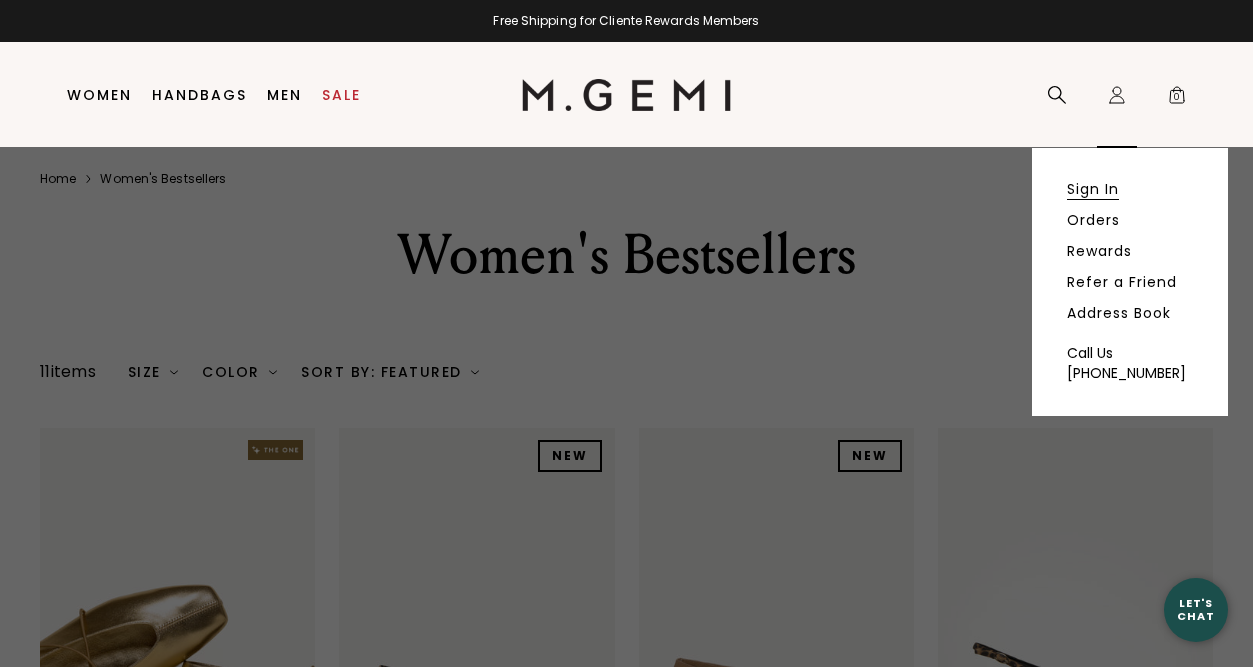 click on "Sign In" at bounding box center (1093, 189) 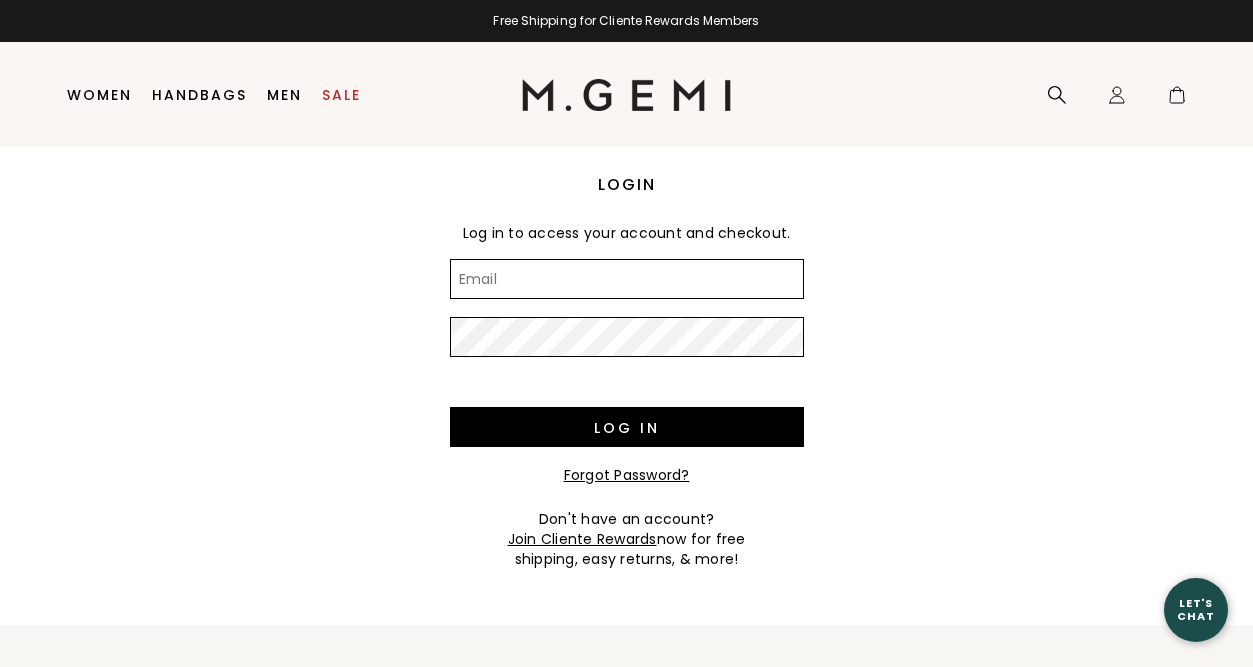 scroll, scrollTop: 0, scrollLeft: 0, axis: both 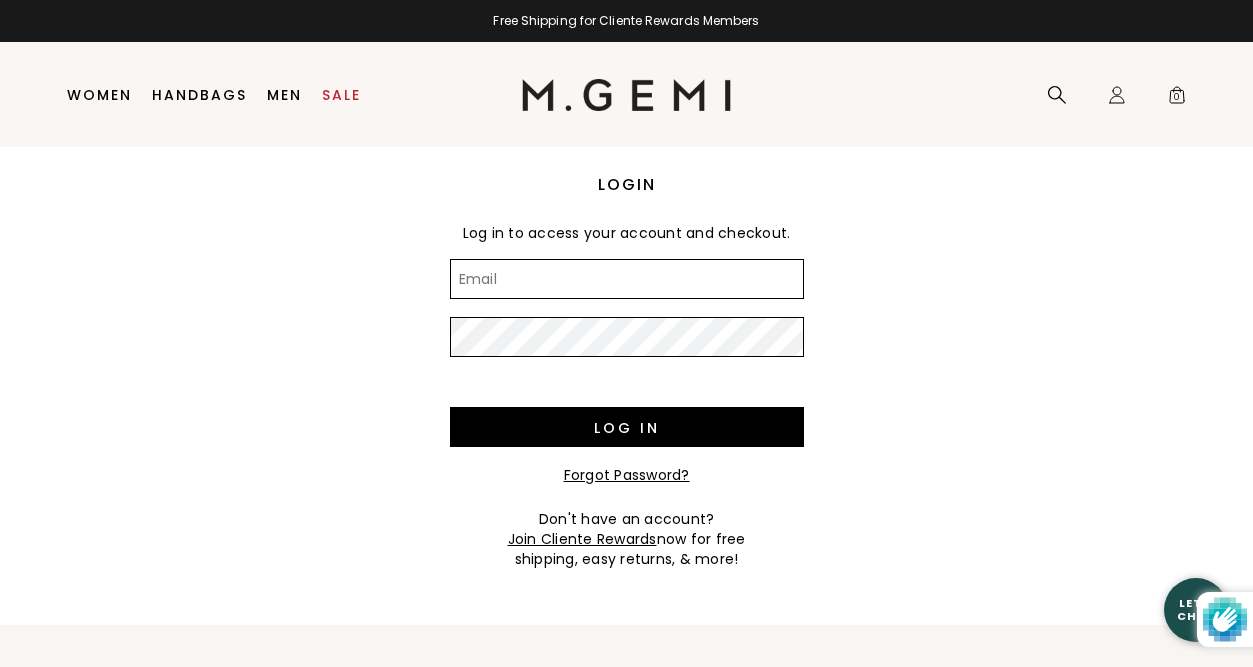 type on "susanchengss@yahoo.com" 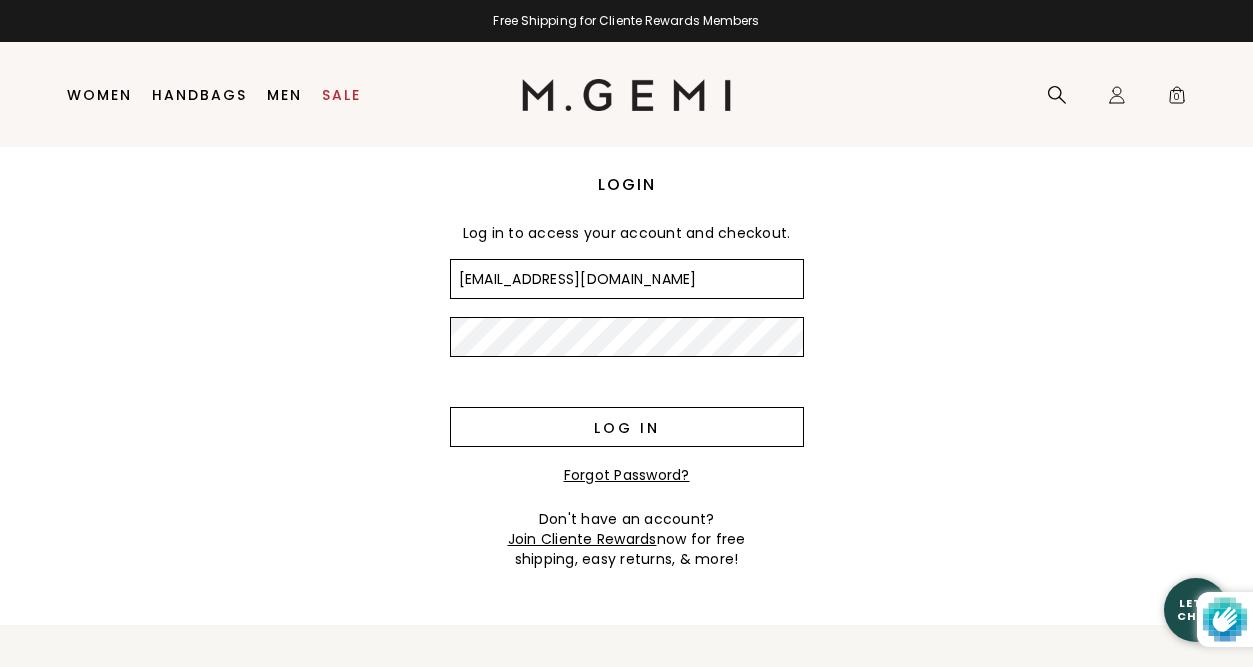 click on "Log in" at bounding box center [627, 427] 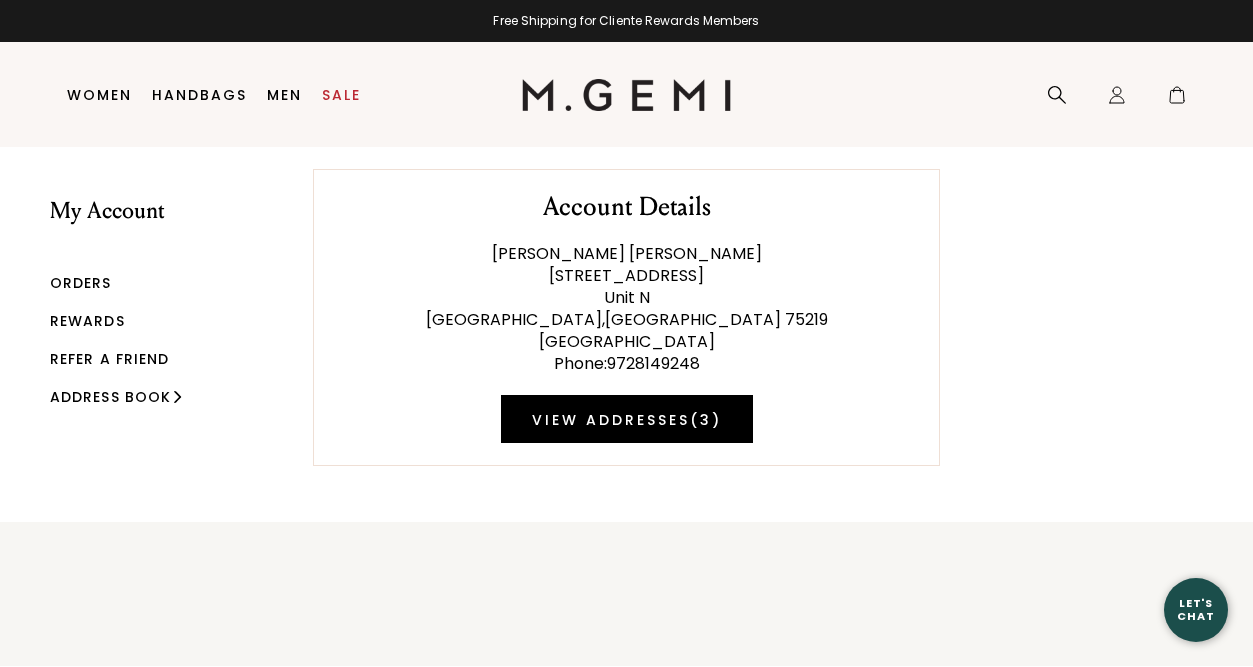 scroll, scrollTop: 0, scrollLeft: 0, axis: both 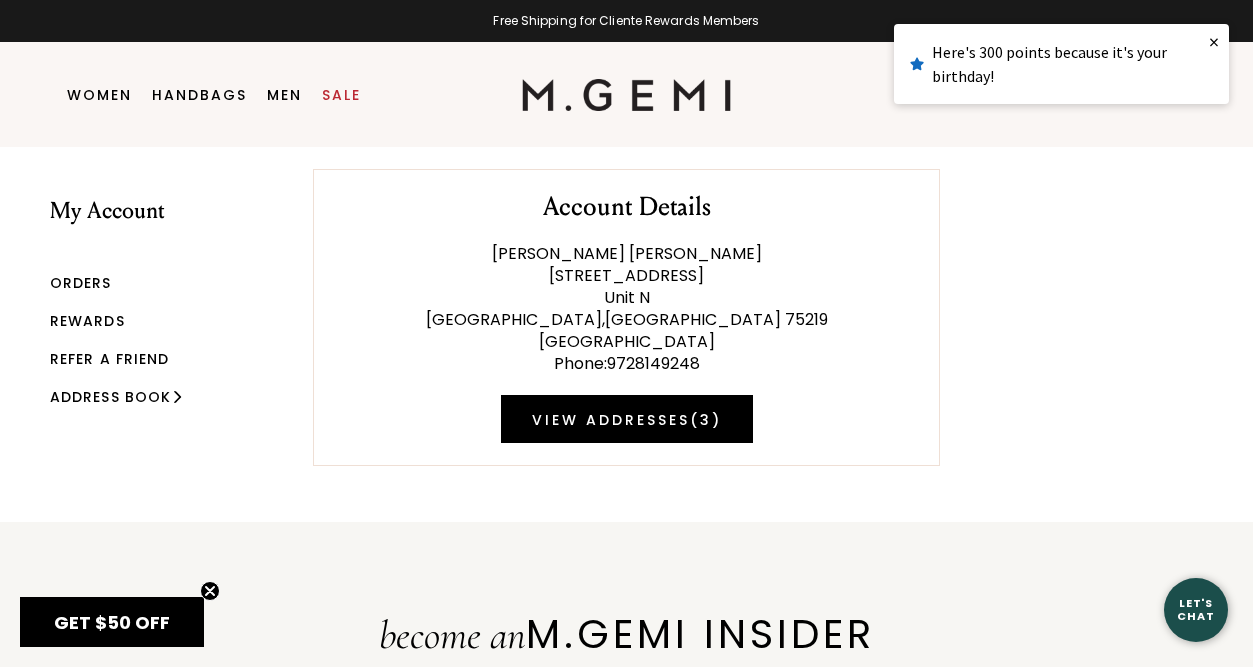 click on "Orders" at bounding box center [81, 283] 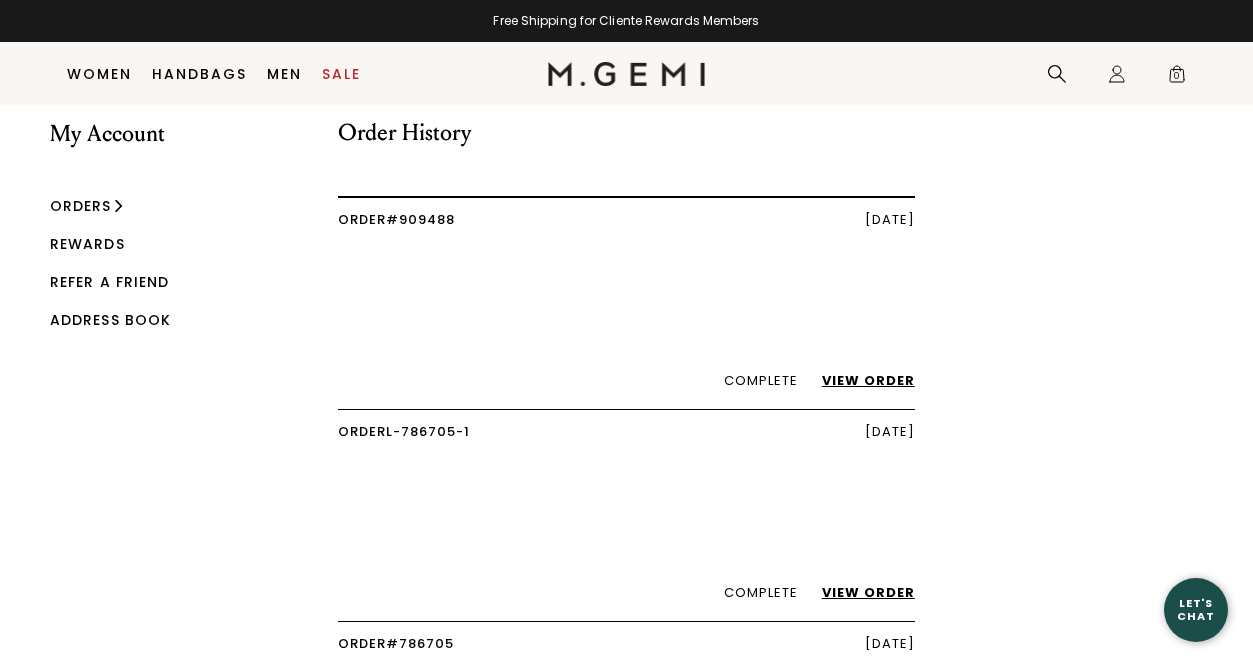 scroll, scrollTop: 67, scrollLeft: 0, axis: vertical 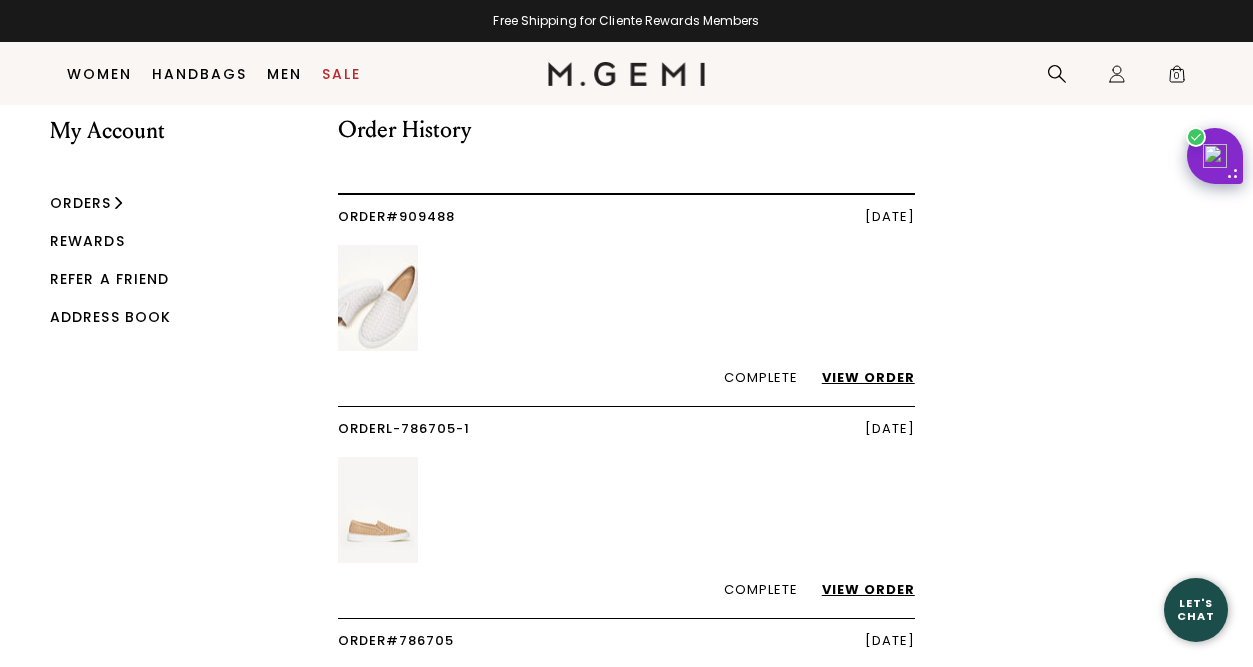 click on "View Order" at bounding box center (858, 377) 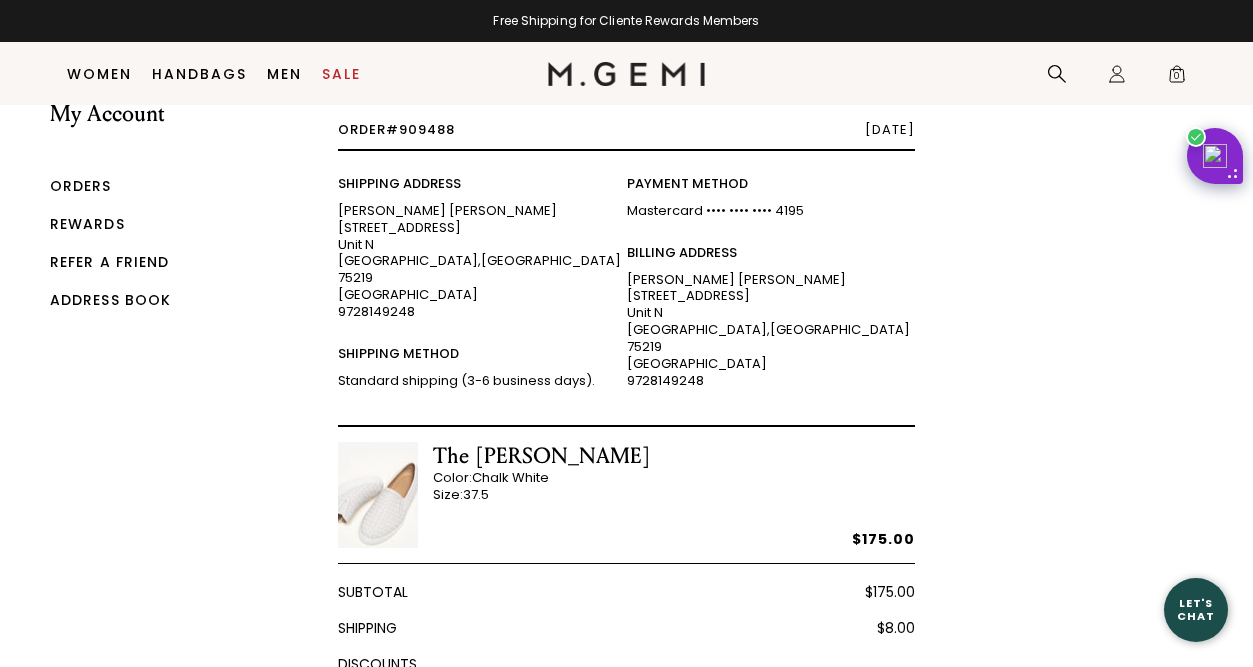 scroll, scrollTop: 0, scrollLeft: 0, axis: both 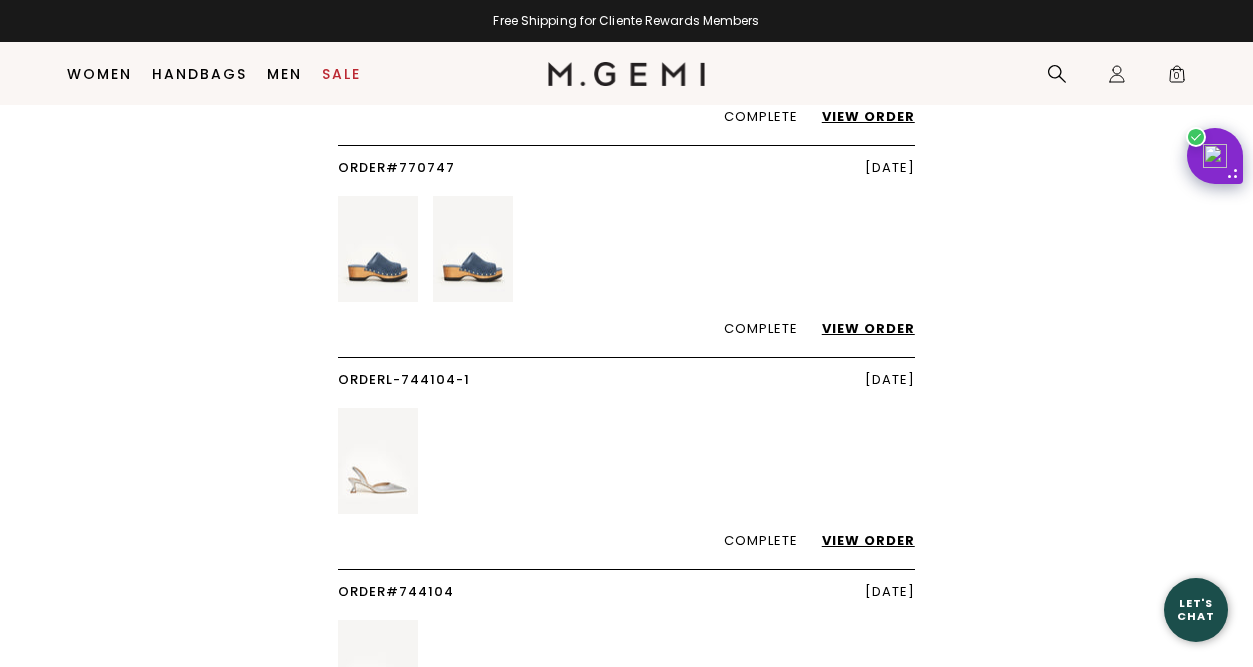 click on "View Order" at bounding box center [858, 540] 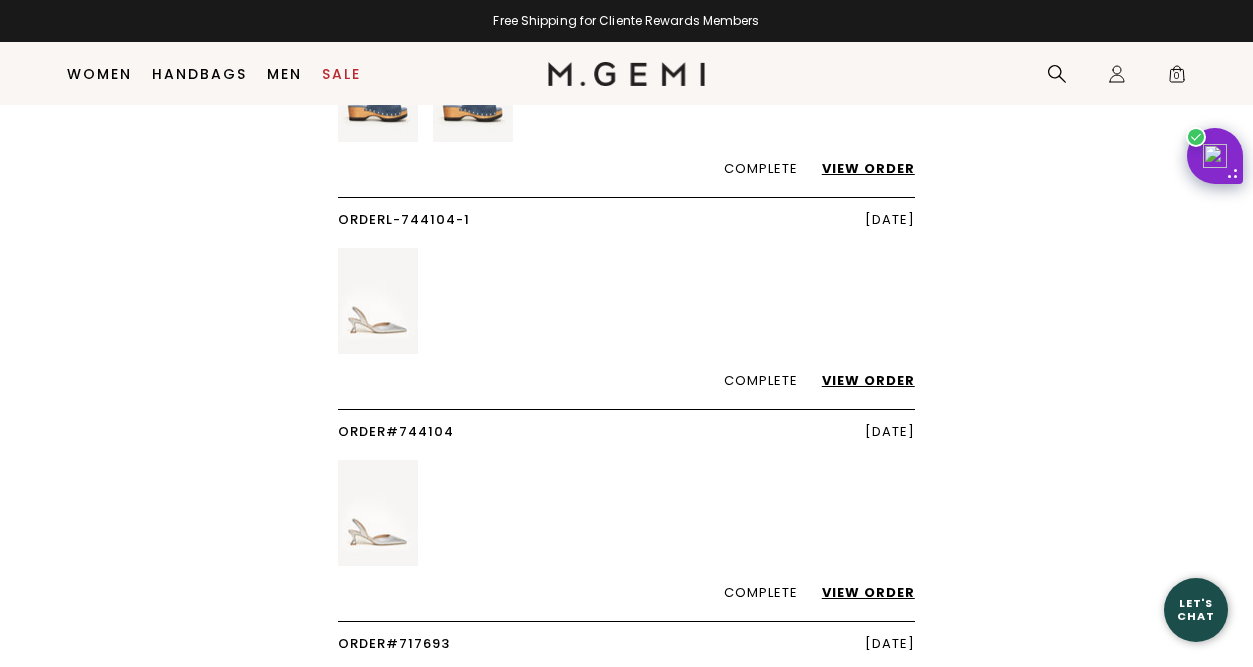 scroll, scrollTop: 1019, scrollLeft: 0, axis: vertical 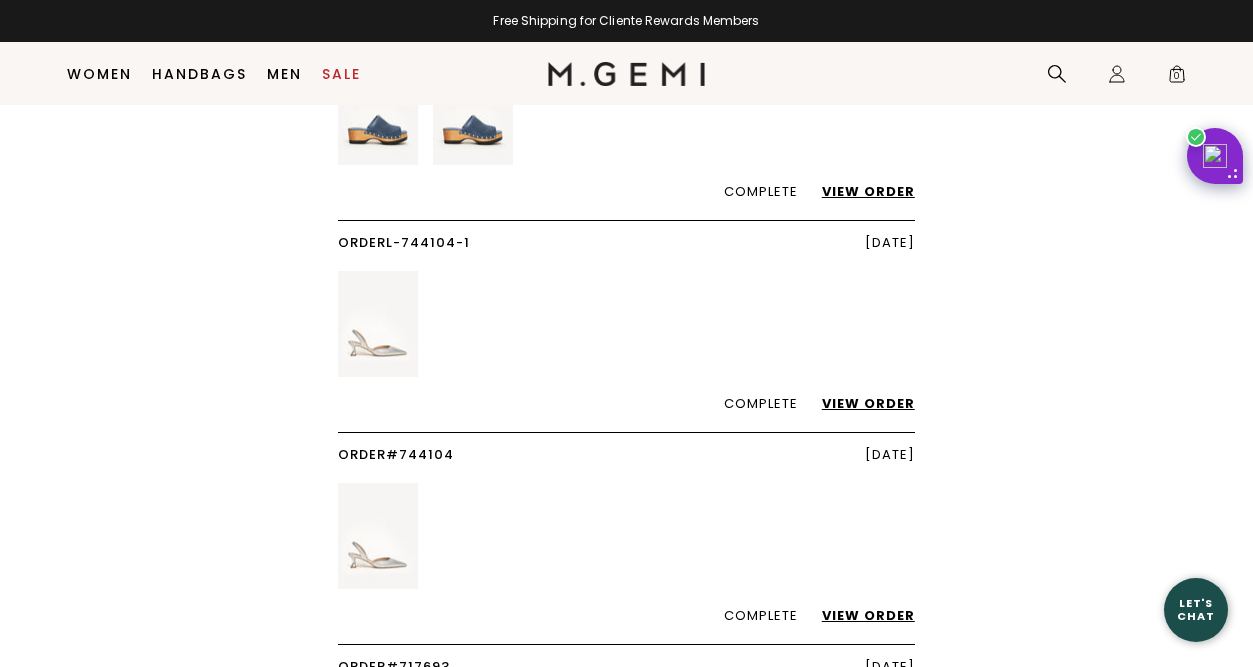 click on "View Order" at bounding box center (858, 615) 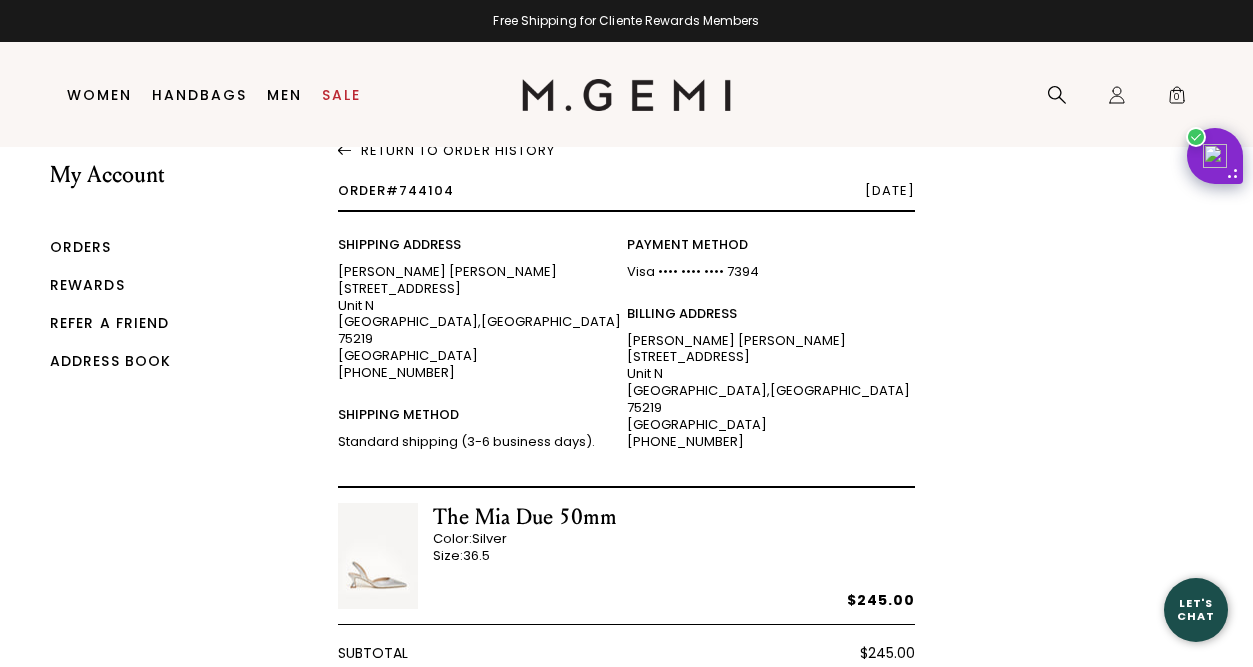 scroll, scrollTop: 49, scrollLeft: 0, axis: vertical 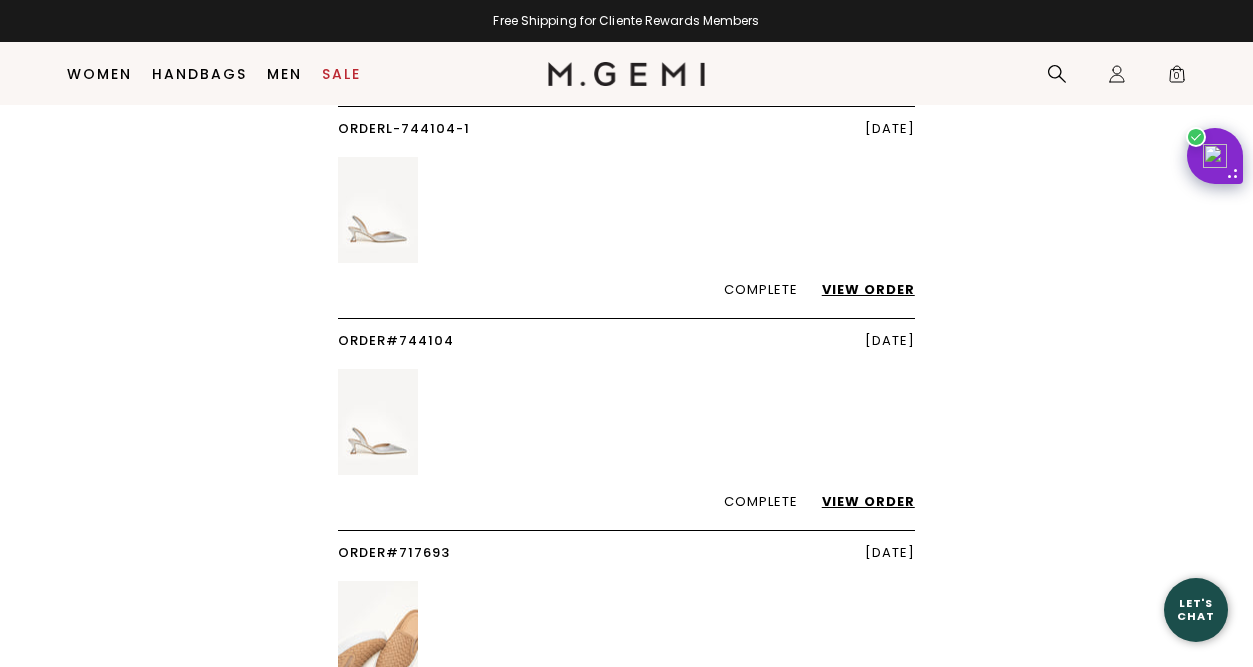 click on "View Order" at bounding box center (858, 501) 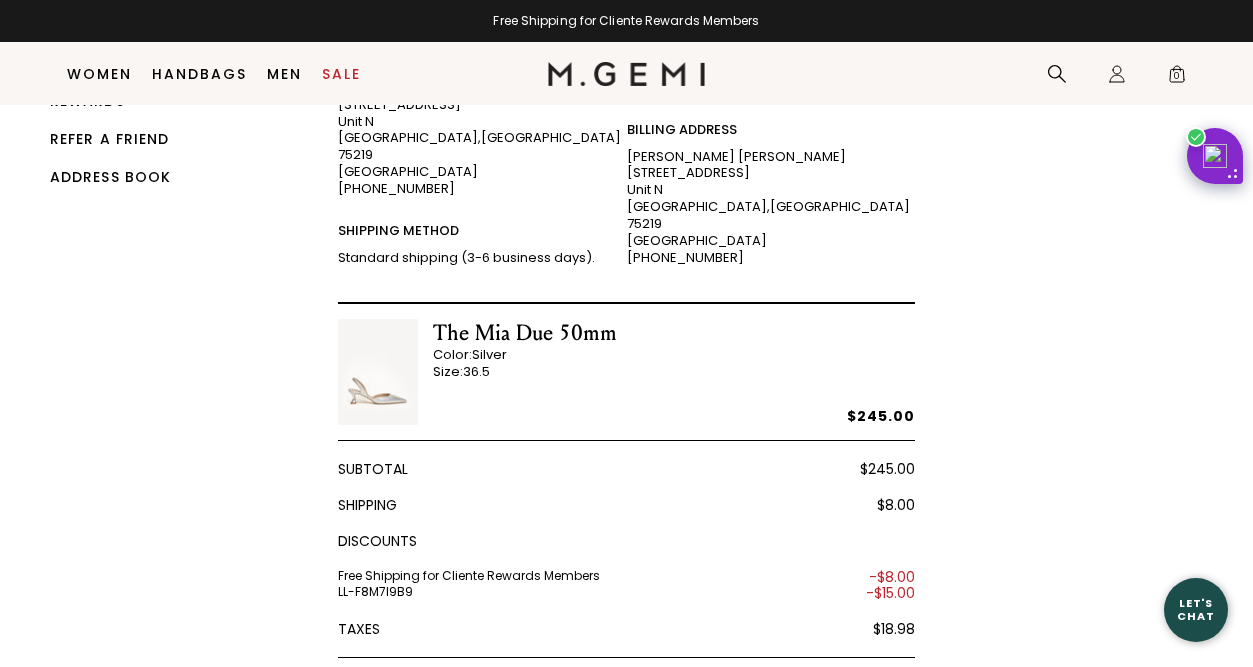 scroll, scrollTop: 162, scrollLeft: 0, axis: vertical 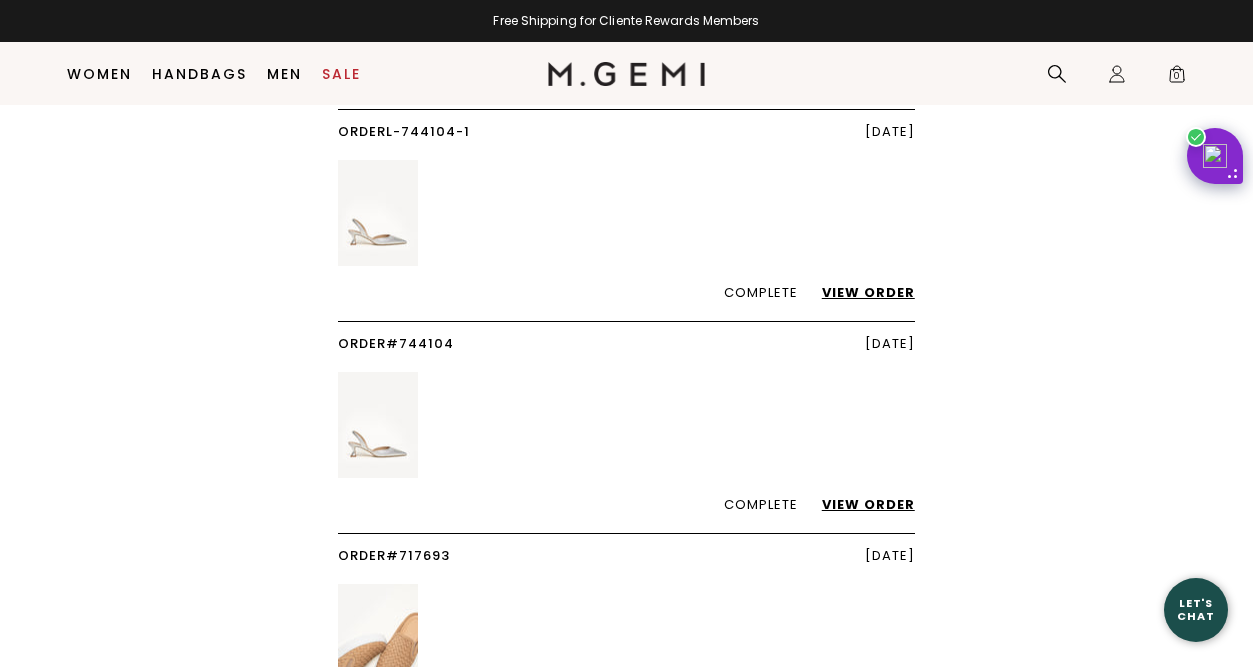 click on "View Order" at bounding box center (858, 292) 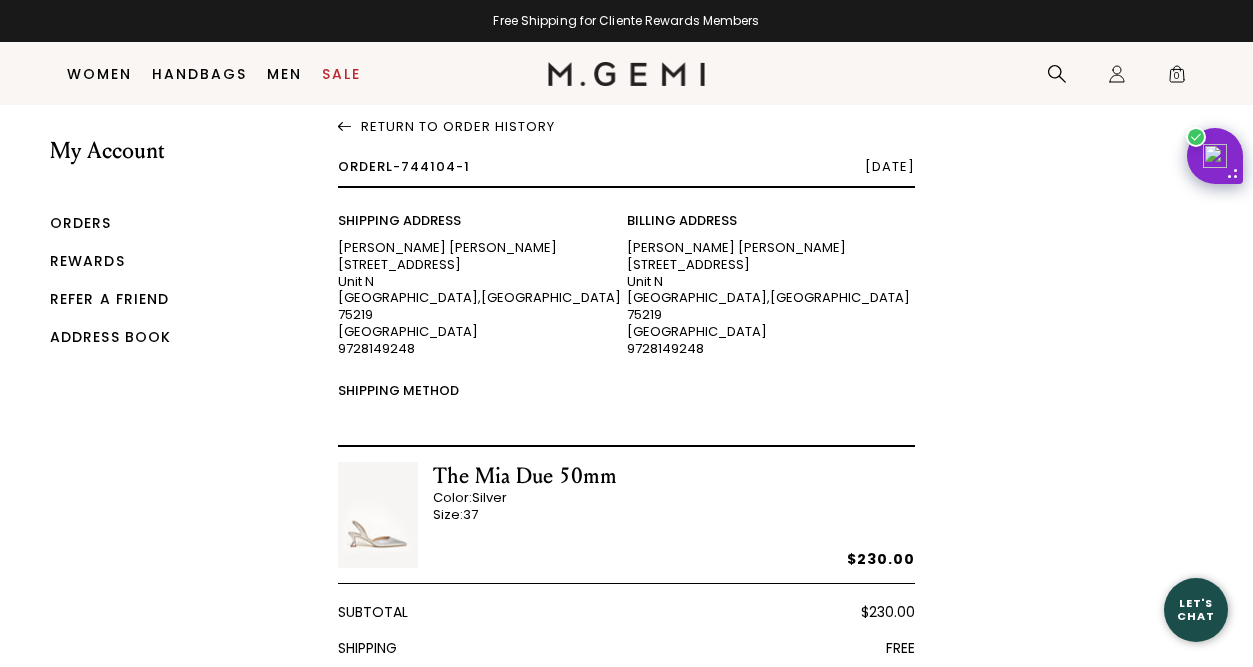 scroll, scrollTop: 0, scrollLeft: 0, axis: both 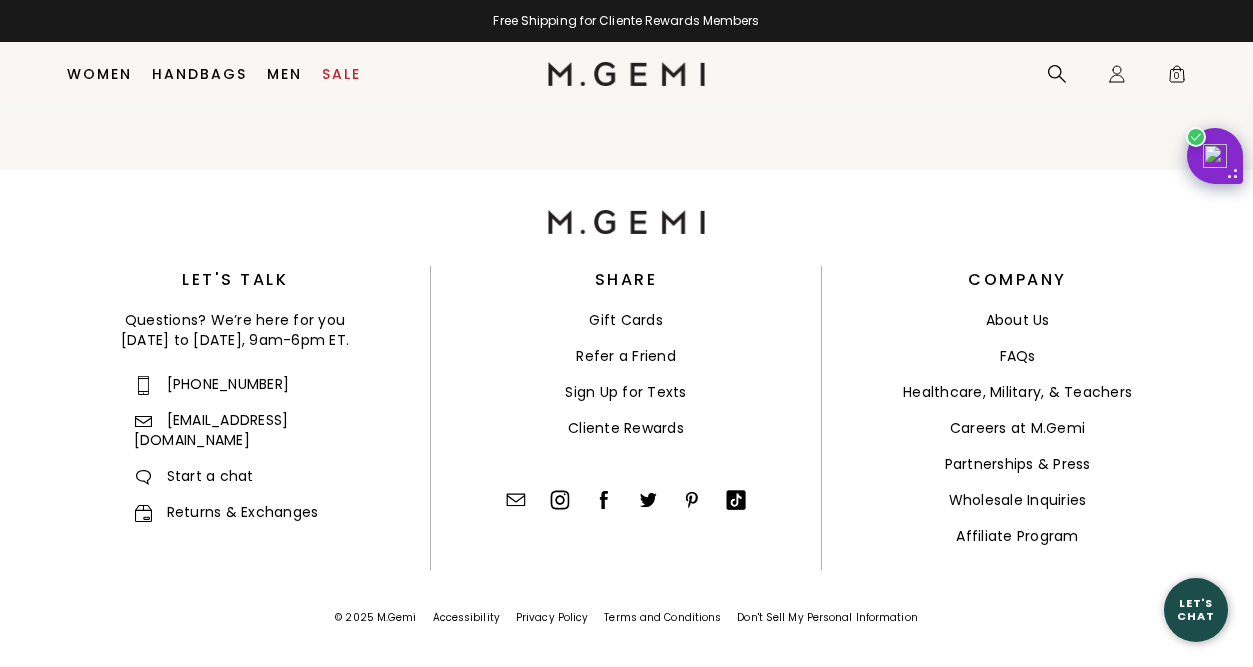 click on "Sale" at bounding box center [341, 74] 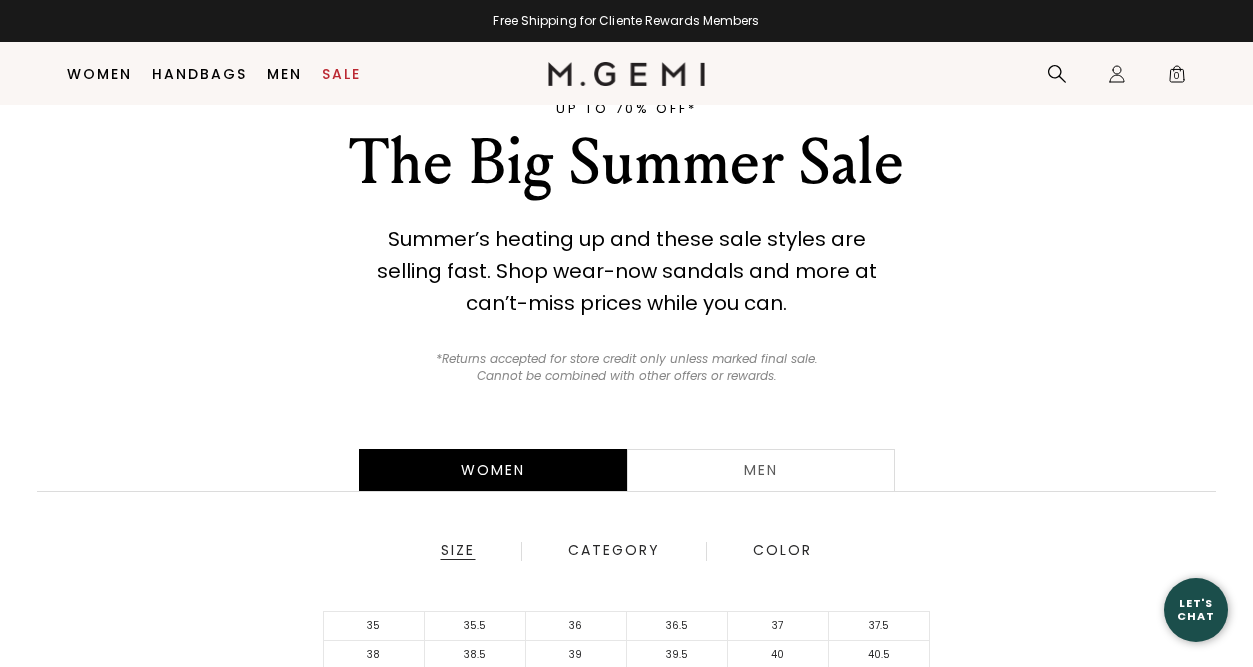 scroll, scrollTop: 231, scrollLeft: 0, axis: vertical 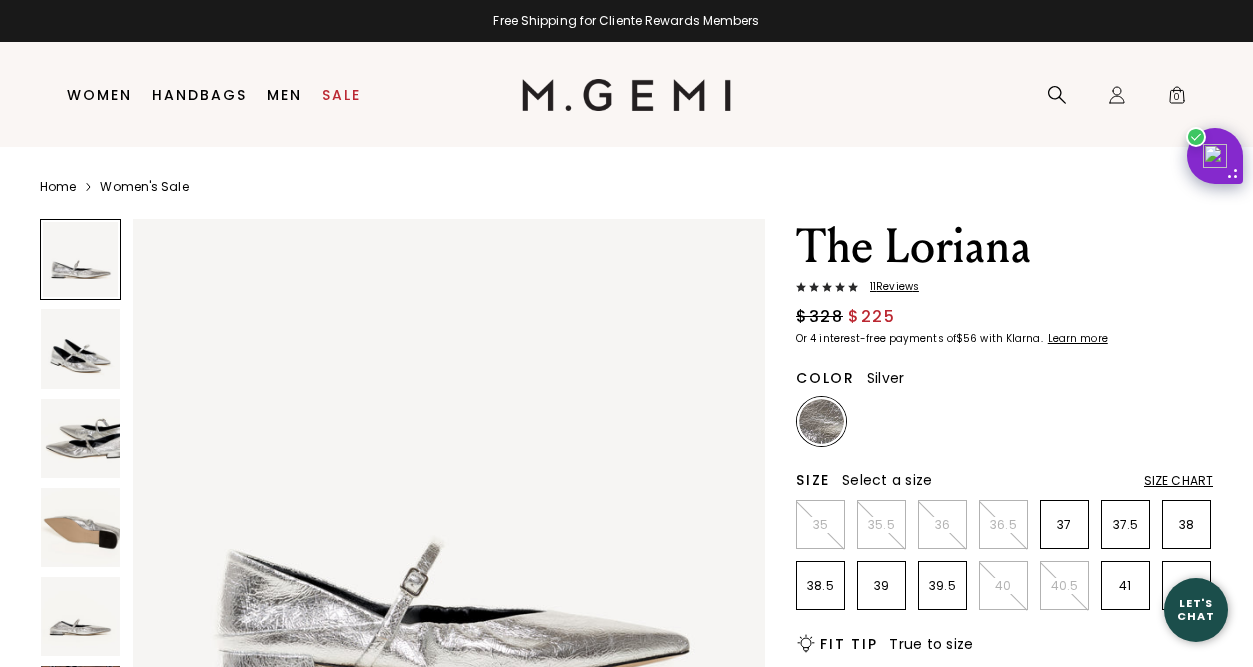 click at bounding box center [80, 348] 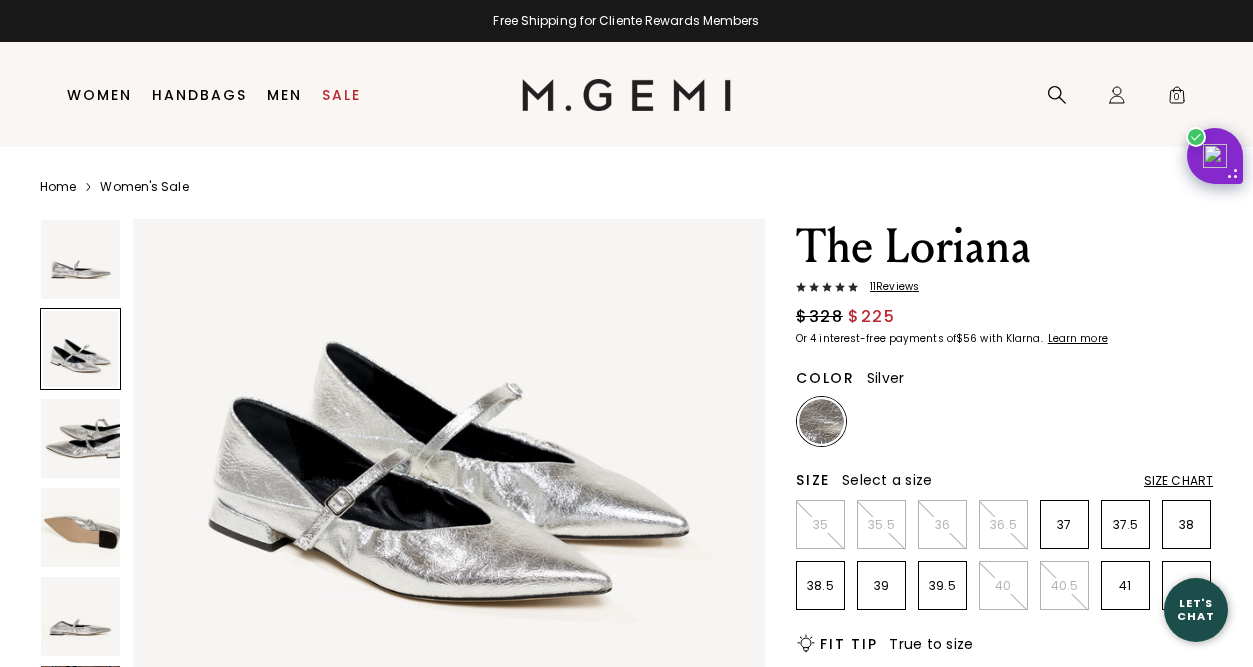 scroll, scrollTop: 769, scrollLeft: 0, axis: vertical 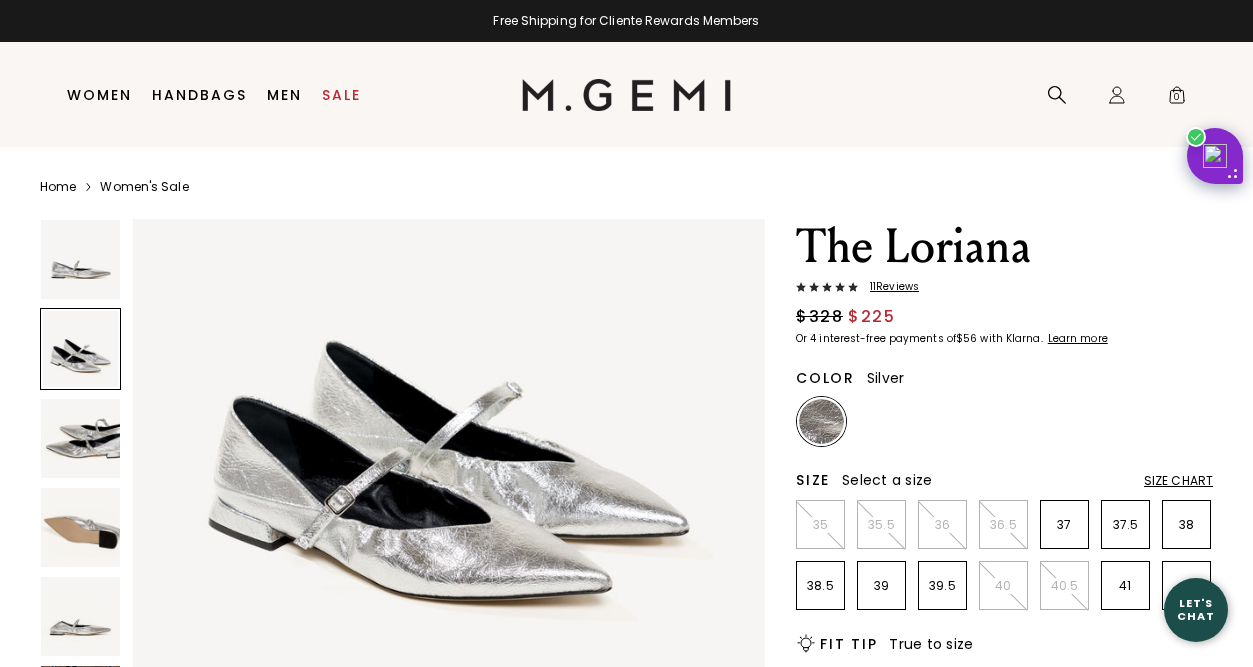 click at bounding box center [80, 438] 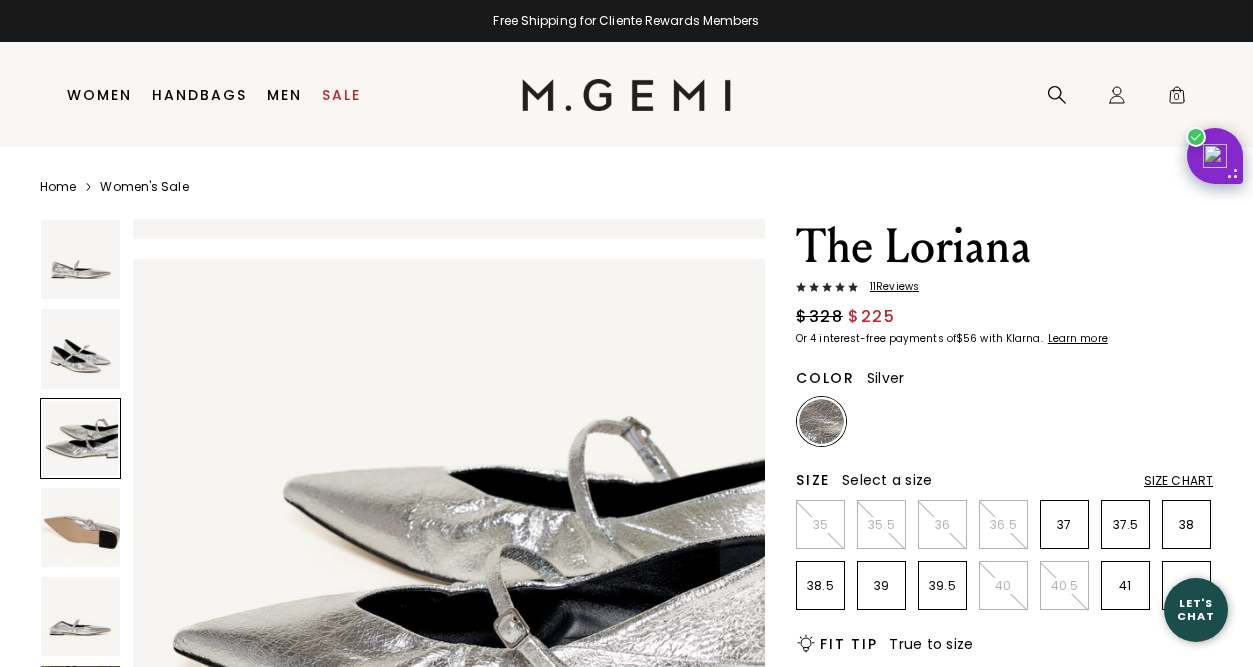 scroll, scrollTop: 1274, scrollLeft: 0, axis: vertical 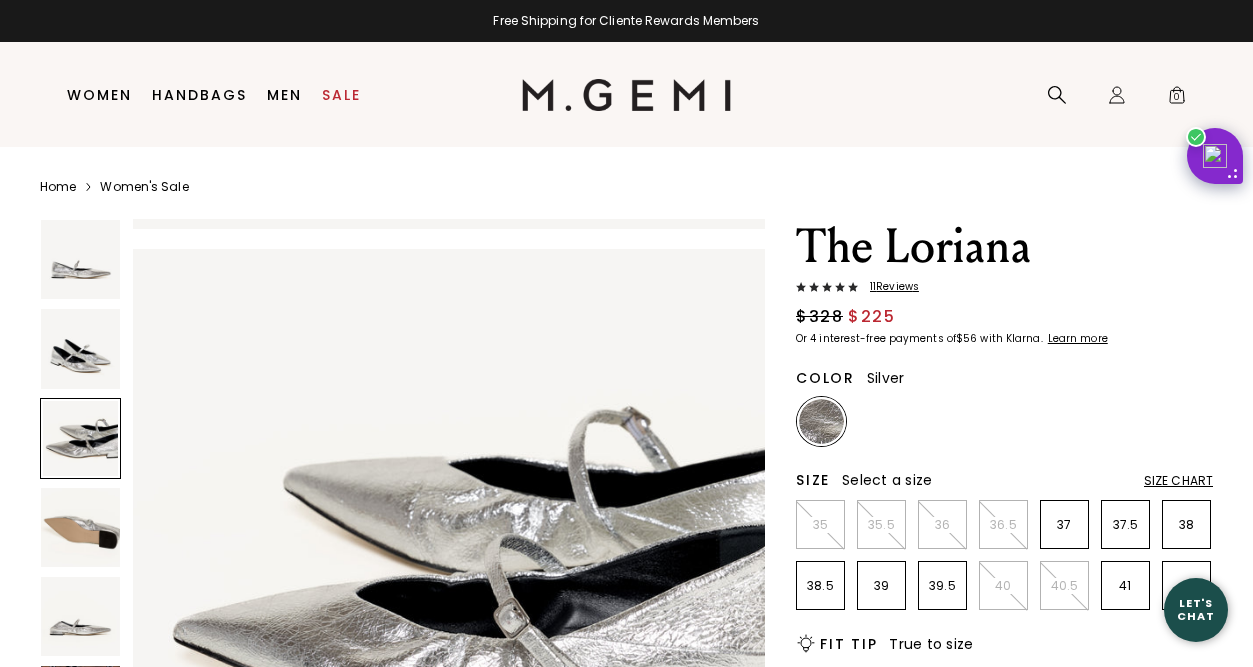 click at bounding box center (80, 527) 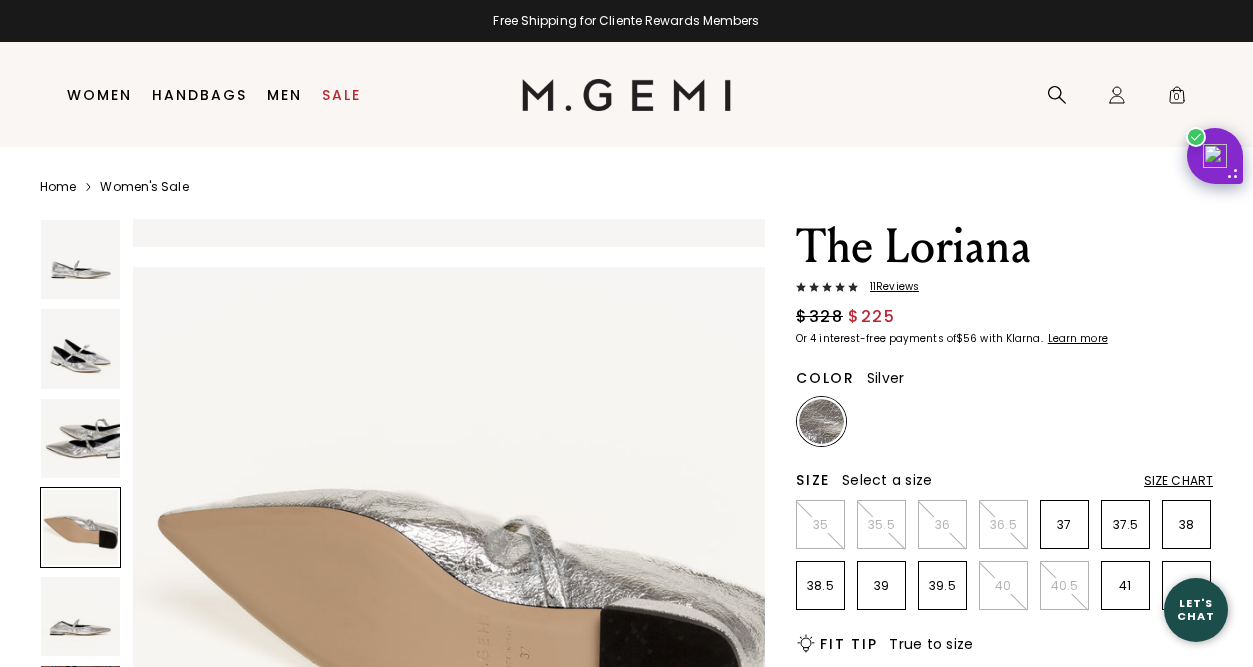 scroll, scrollTop: 1910, scrollLeft: 0, axis: vertical 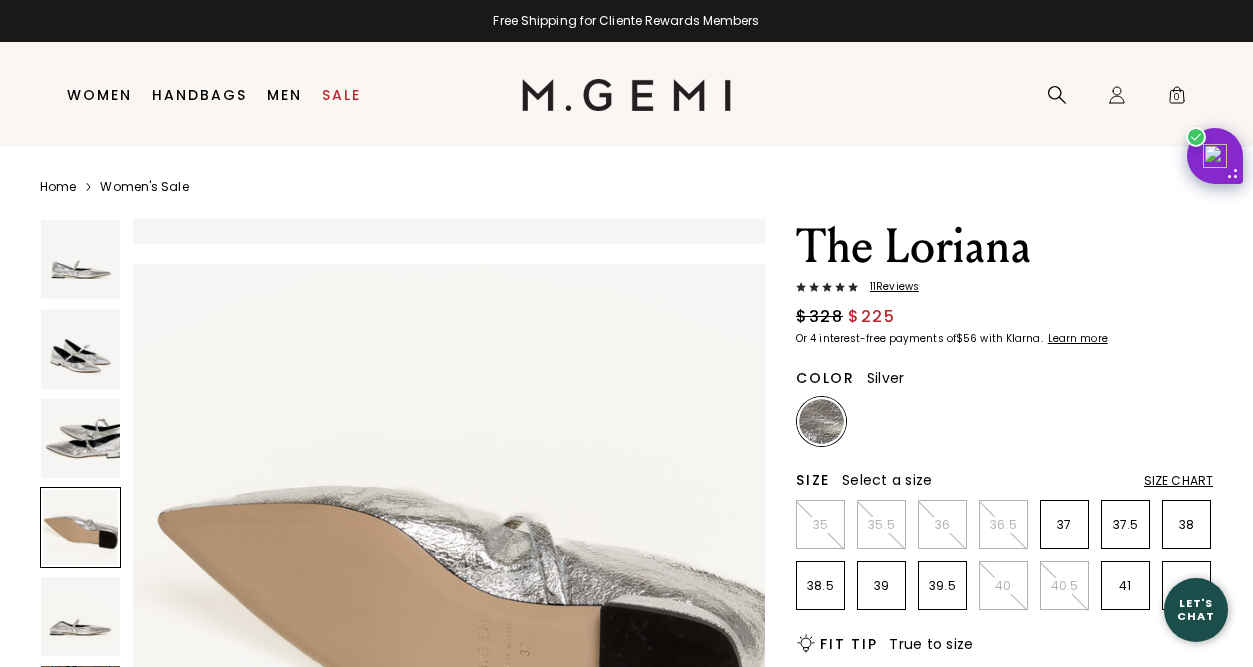 click at bounding box center (80, 616) 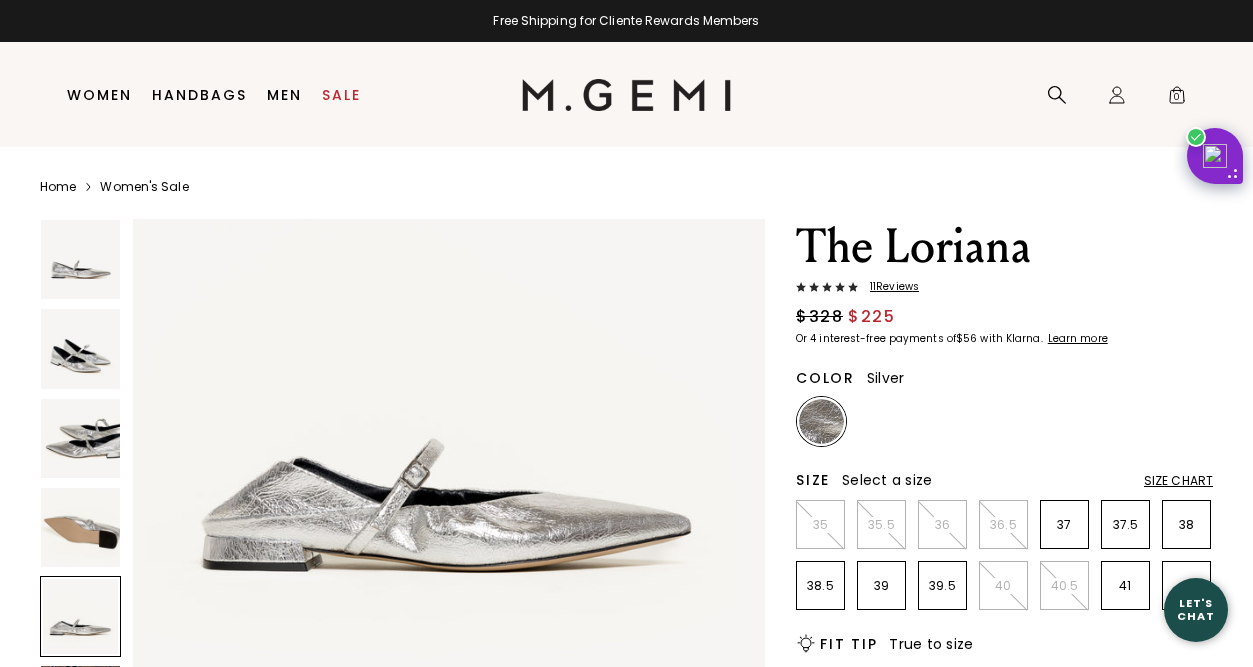 scroll, scrollTop: 2721, scrollLeft: 0, axis: vertical 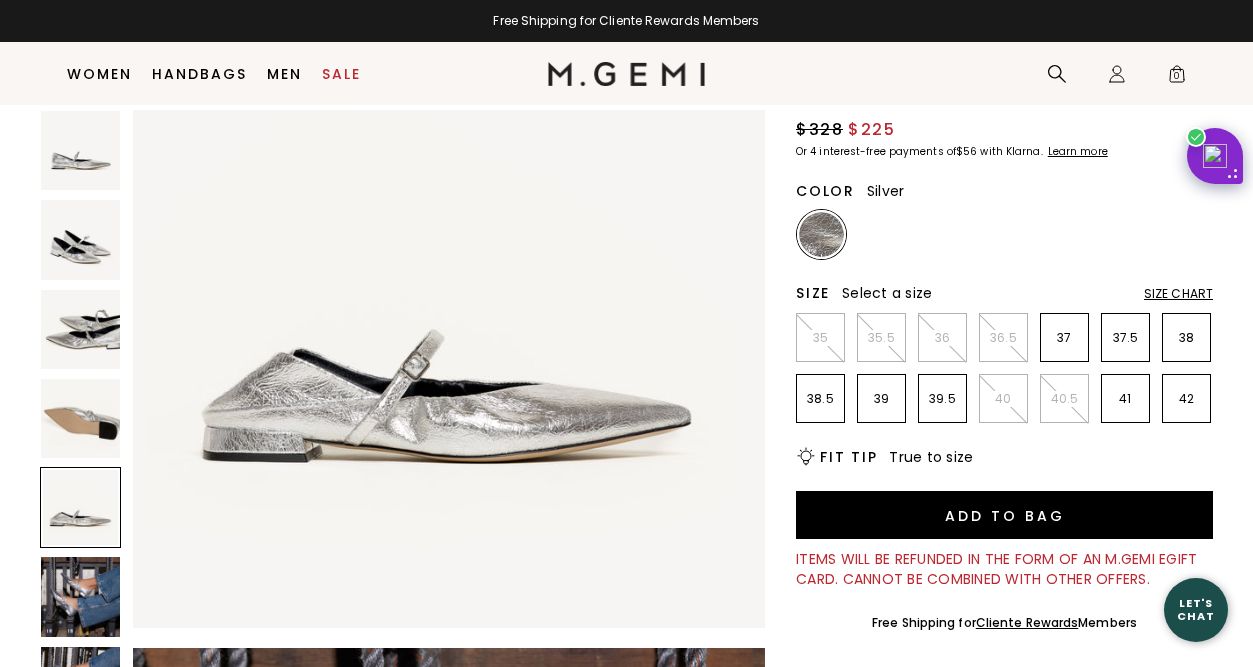 click at bounding box center (80, 596) 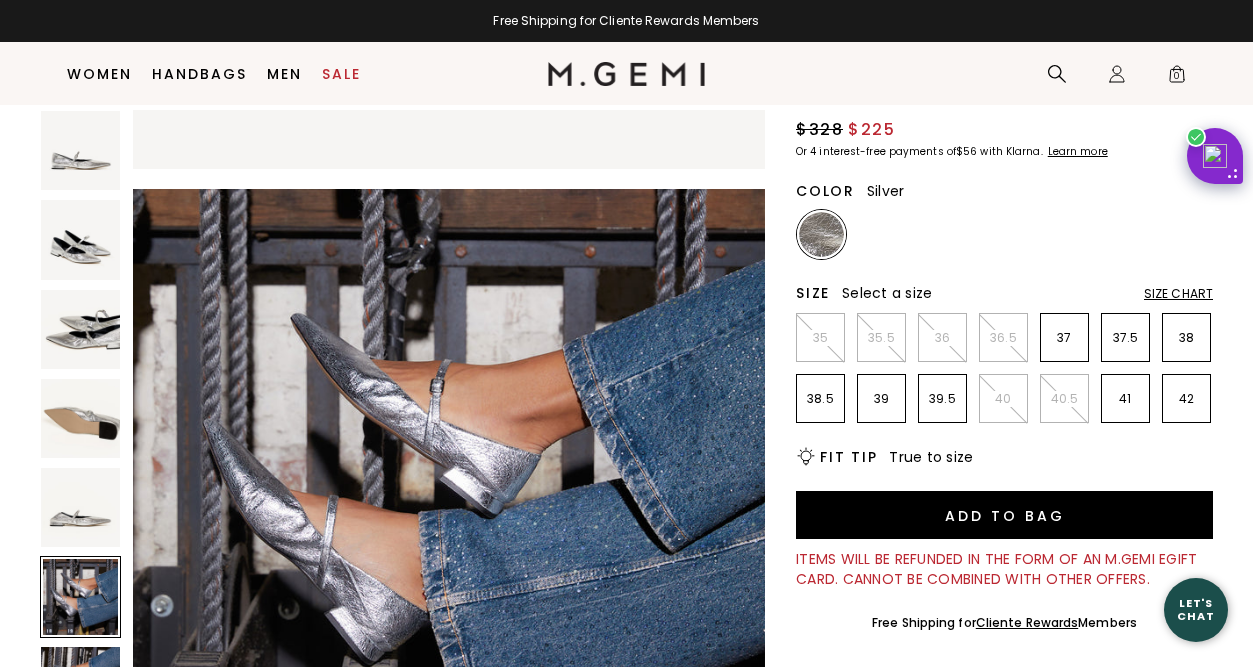 scroll, scrollTop: 3184, scrollLeft: 0, axis: vertical 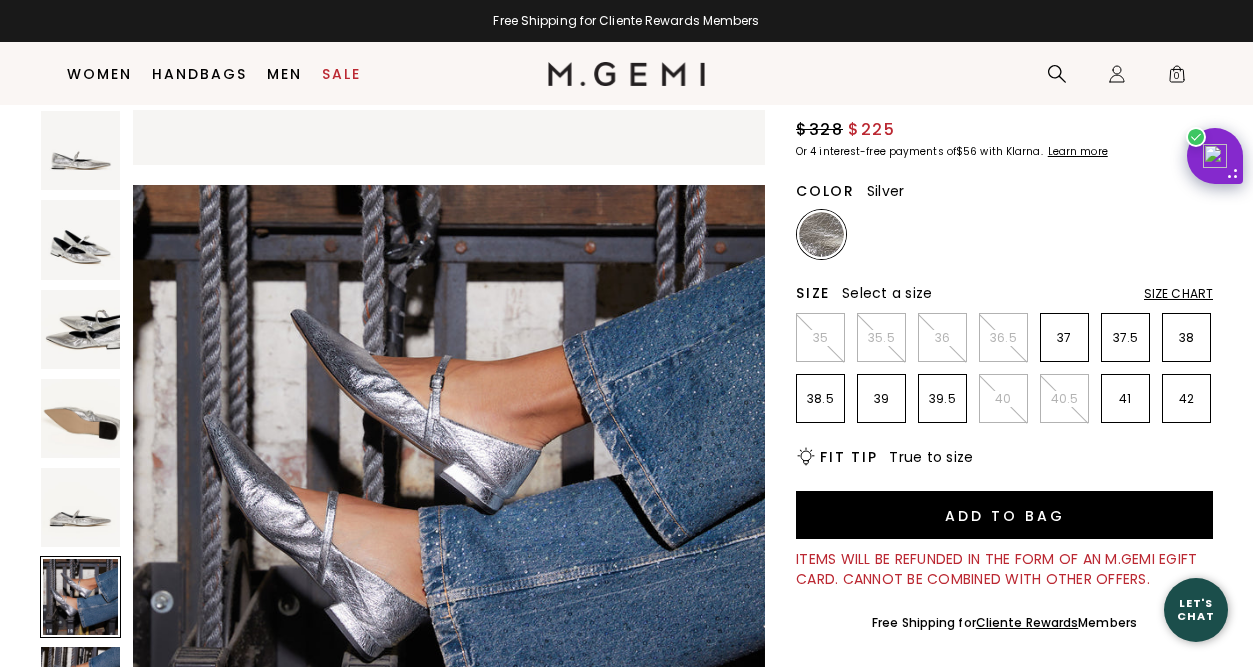 click at bounding box center (80, 596) 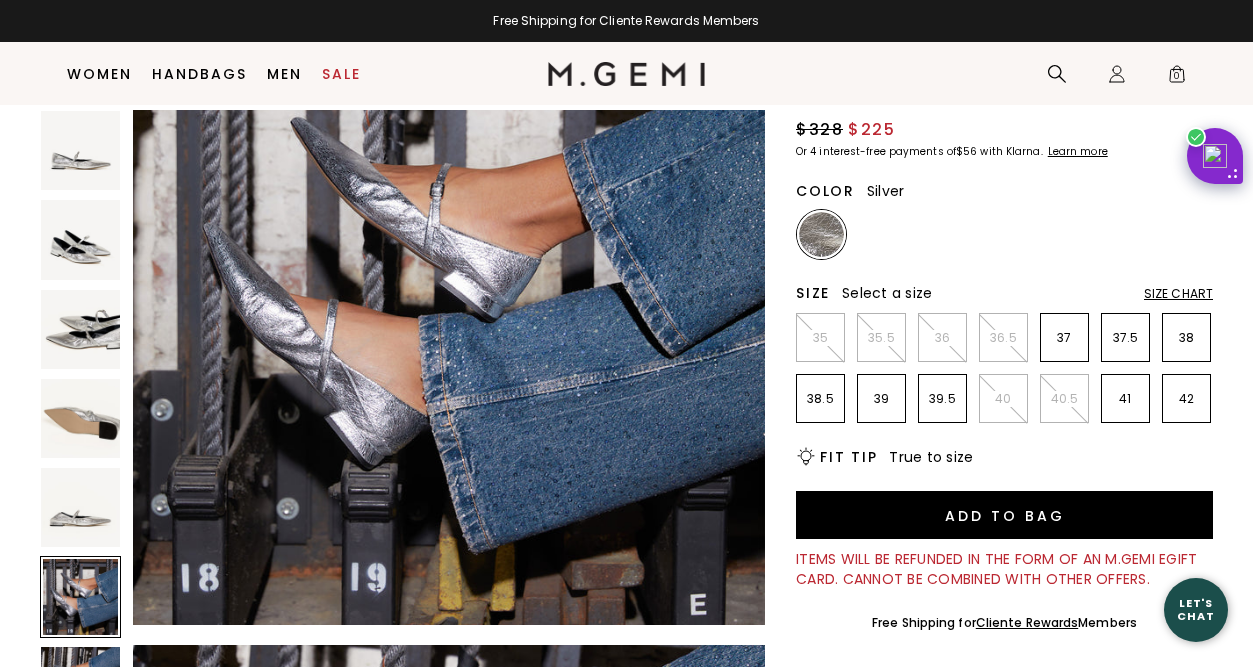 scroll, scrollTop: 3380, scrollLeft: 0, axis: vertical 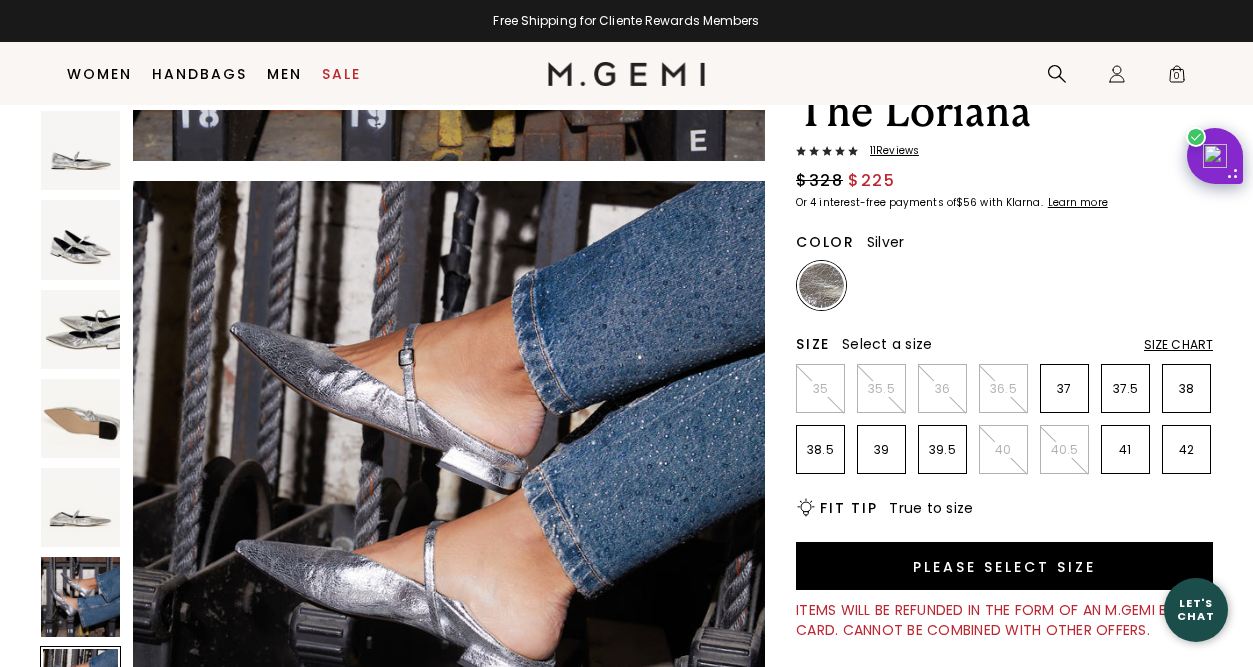 click at bounding box center (80, 150) 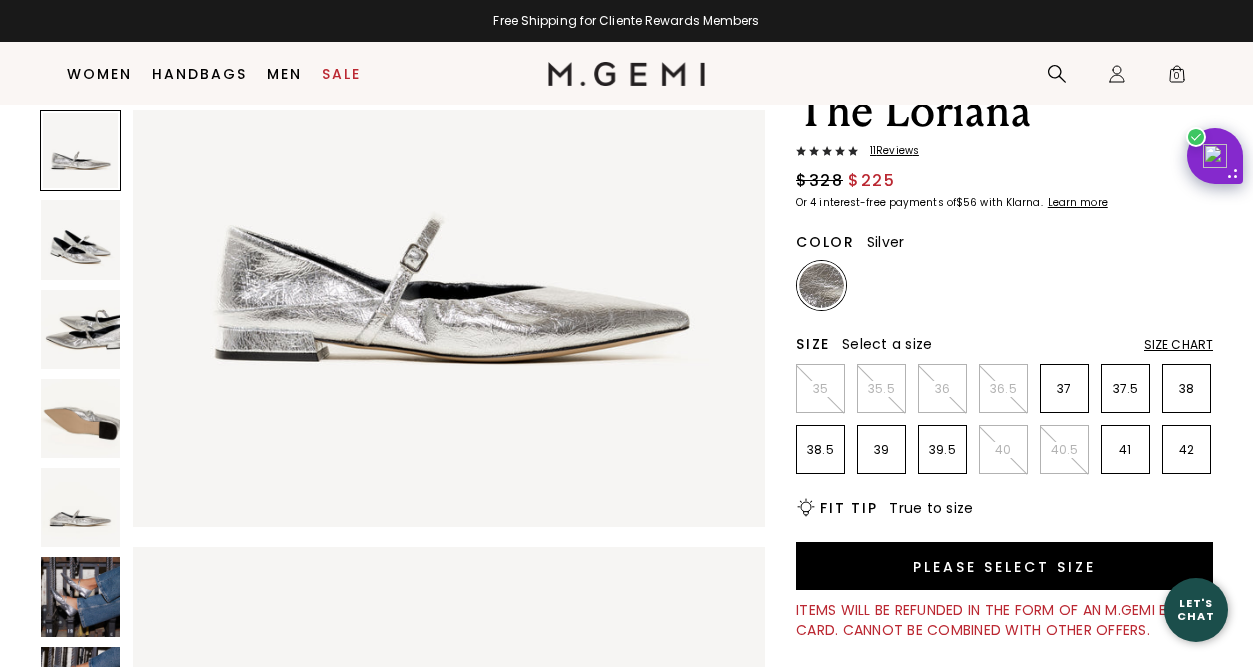 scroll, scrollTop: 0, scrollLeft: 0, axis: both 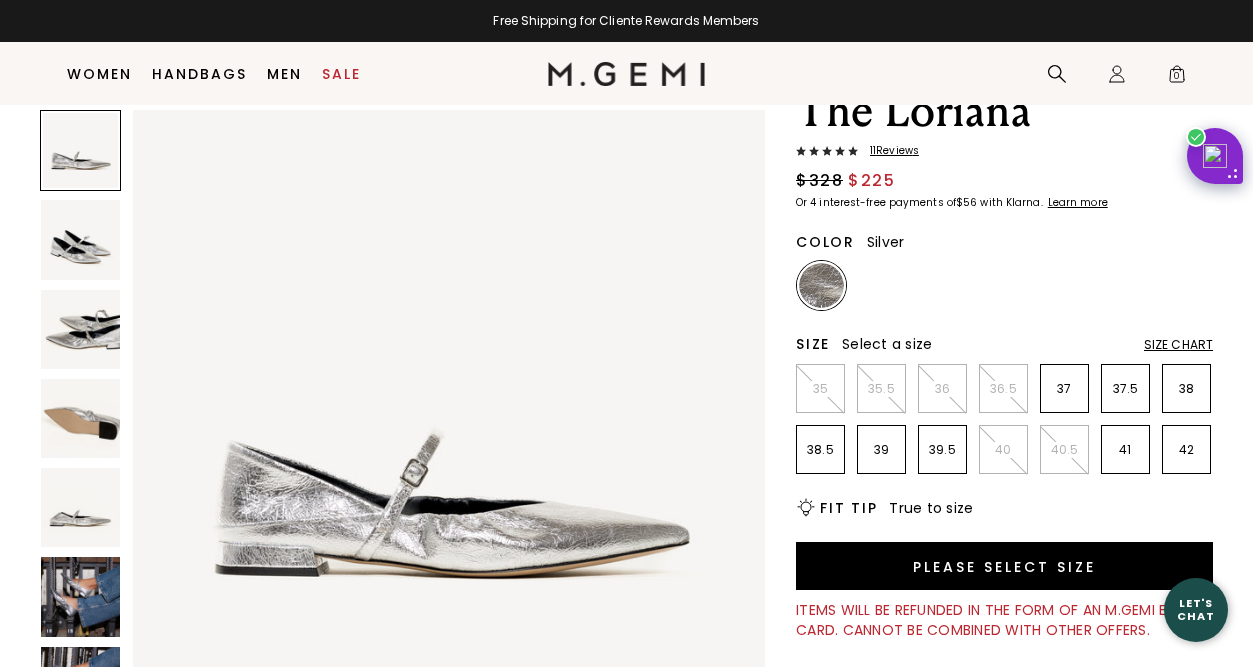 click at bounding box center [80, 239] 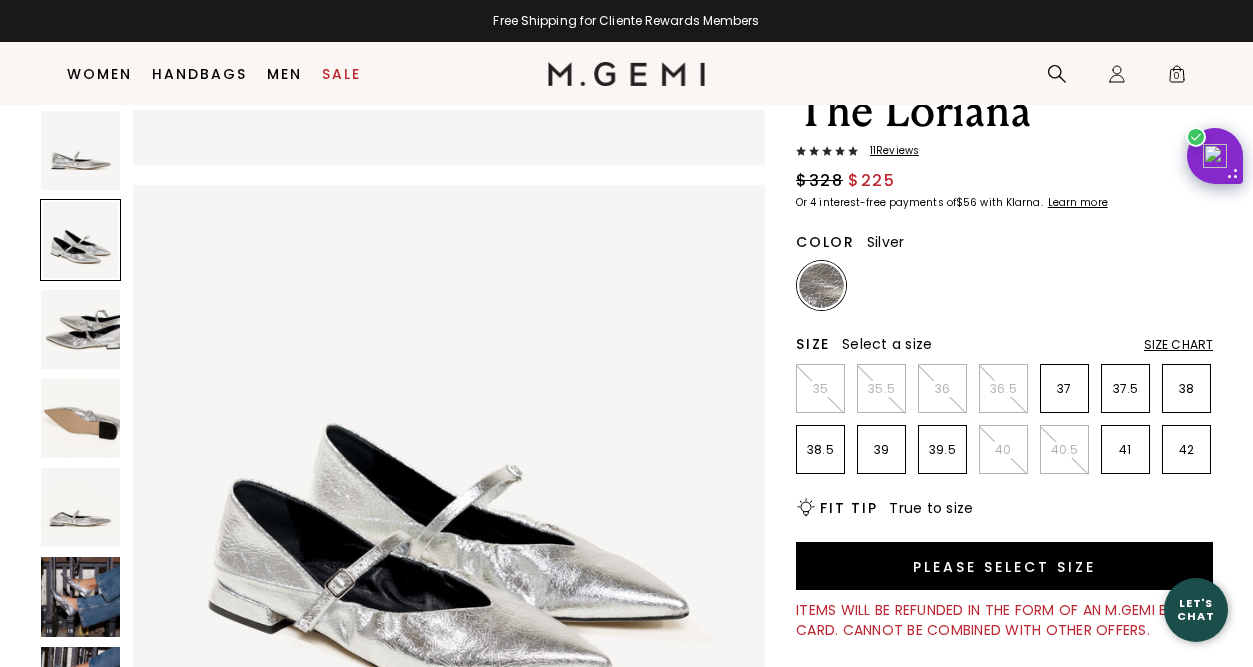 scroll, scrollTop: 637, scrollLeft: 0, axis: vertical 